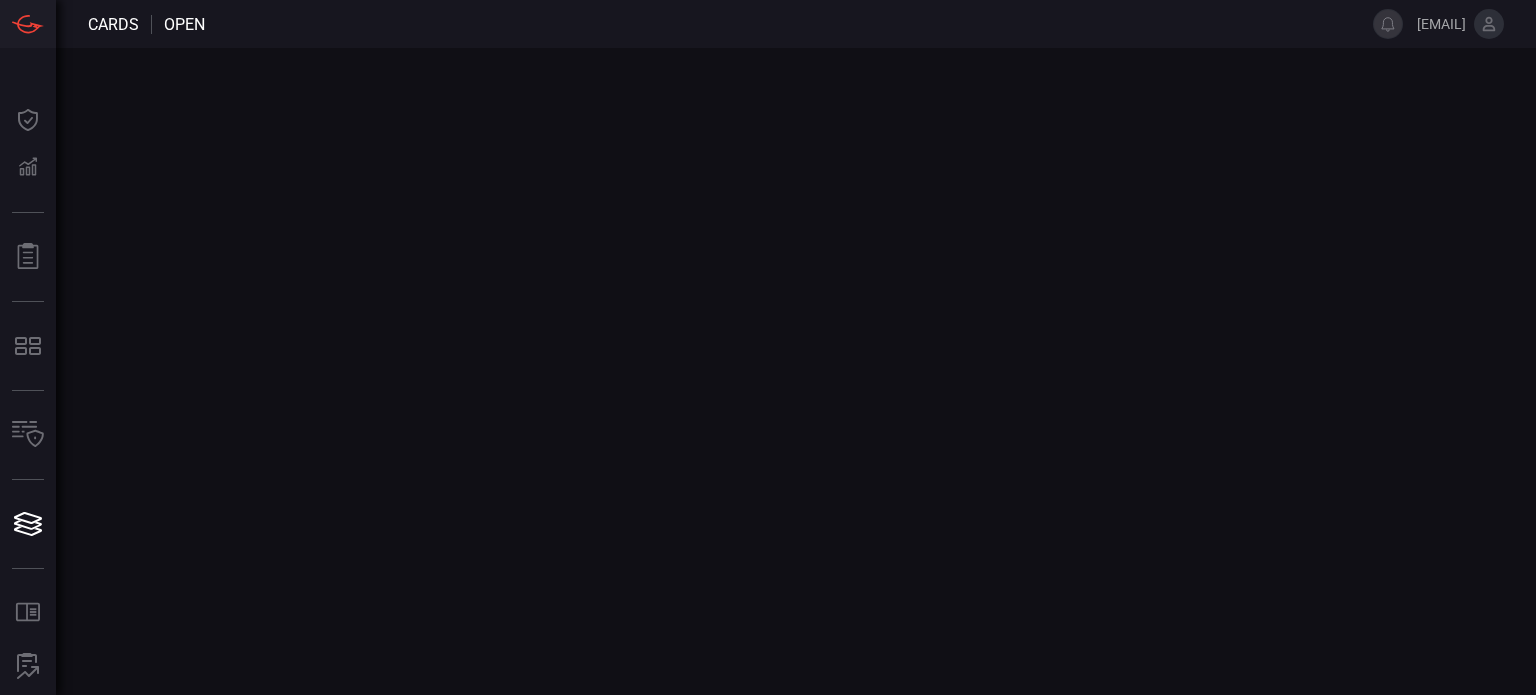 scroll, scrollTop: 0, scrollLeft: 0, axis: both 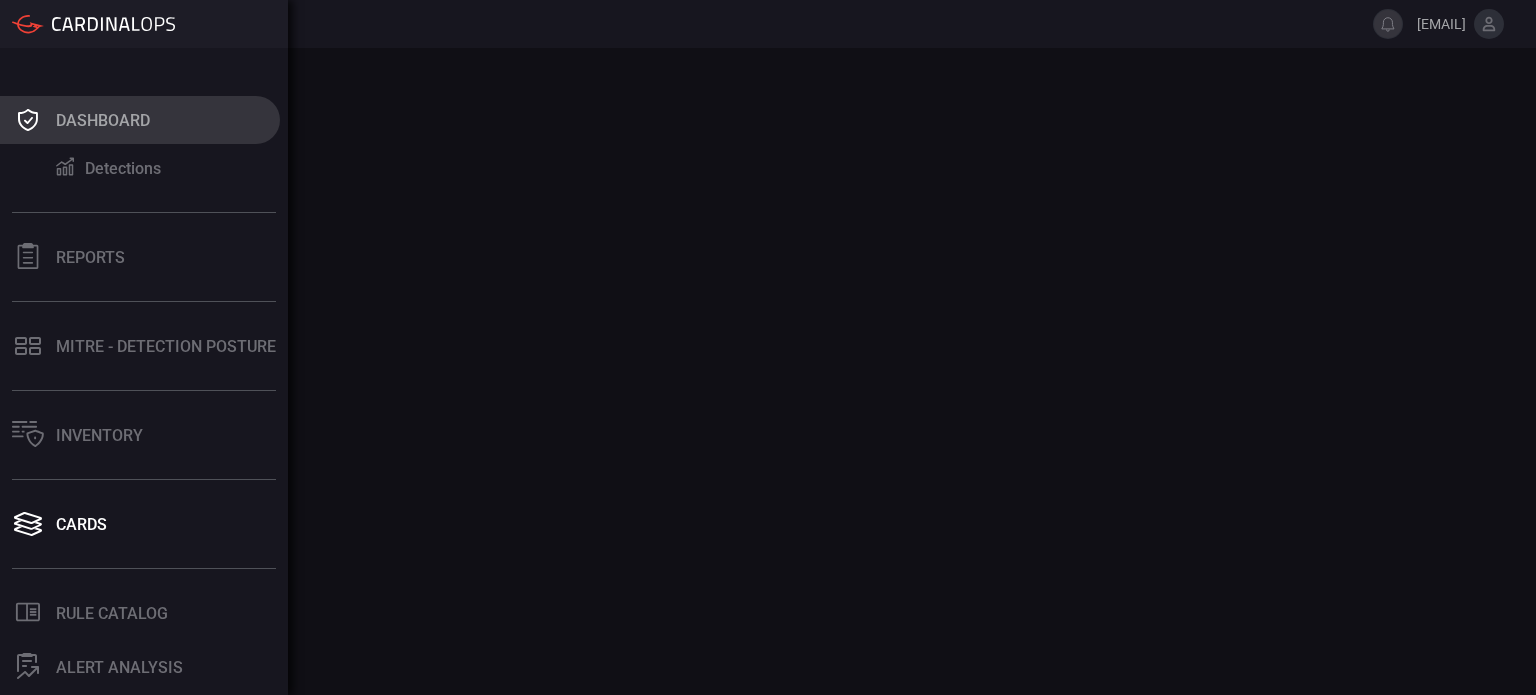 click on "Dashboard" at bounding box center (140, 120) 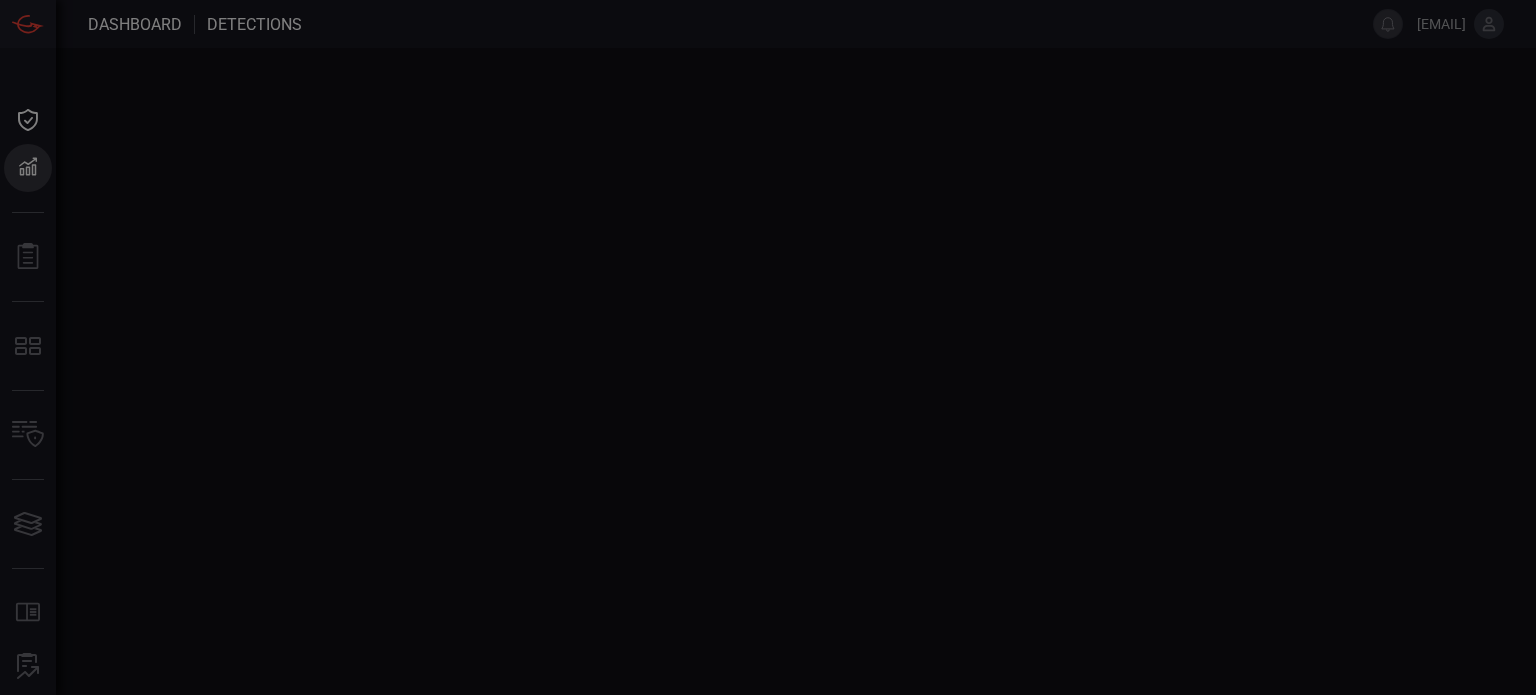 click at bounding box center (768, 347) 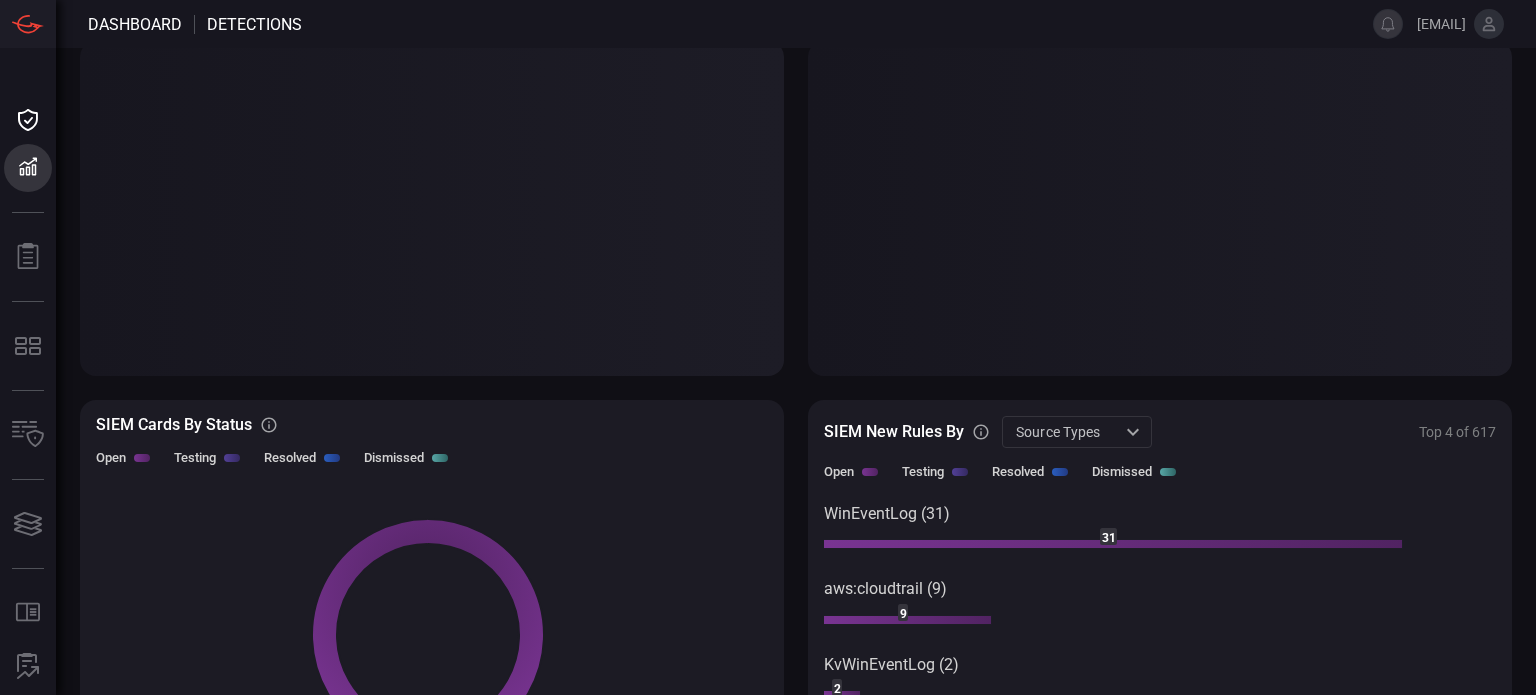 scroll, scrollTop: 16, scrollLeft: 0, axis: vertical 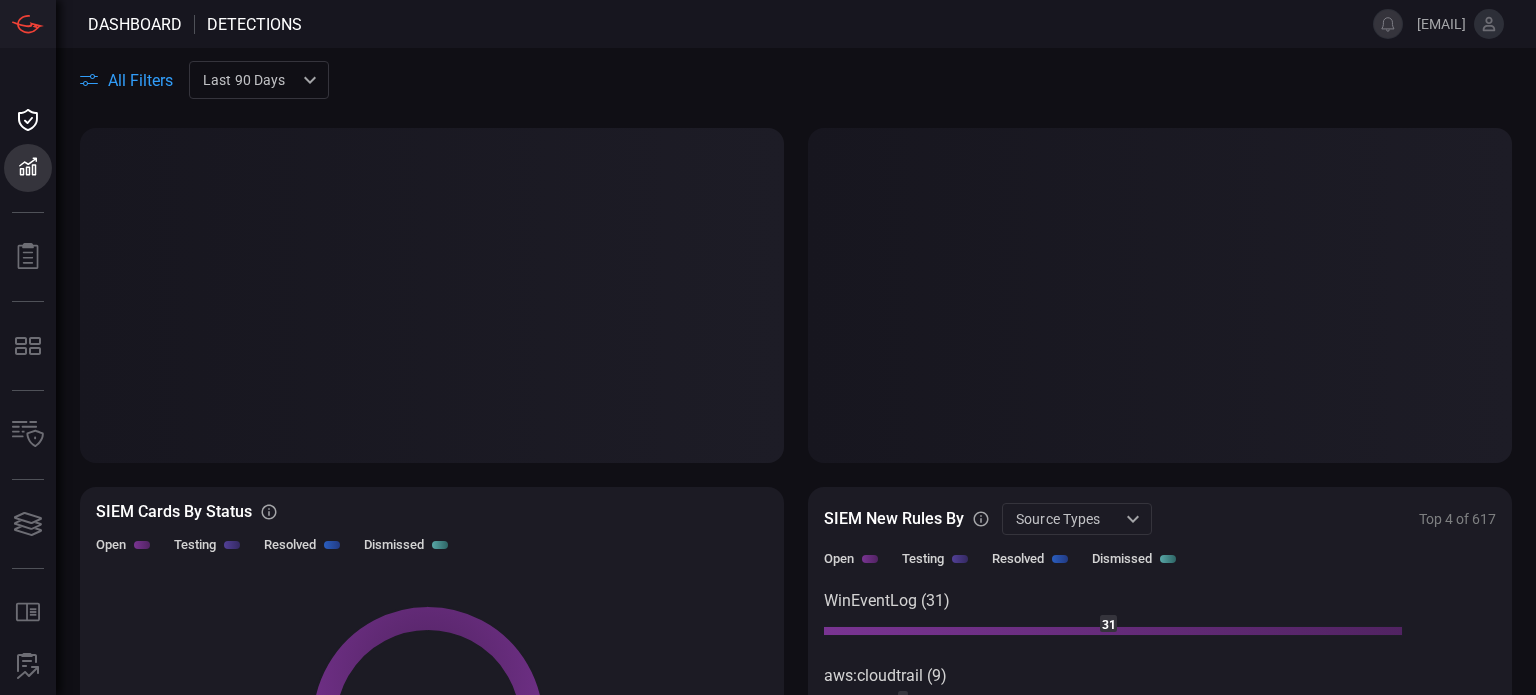 click on "Last 90 days quarter ​" at bounding box center (259, 79) 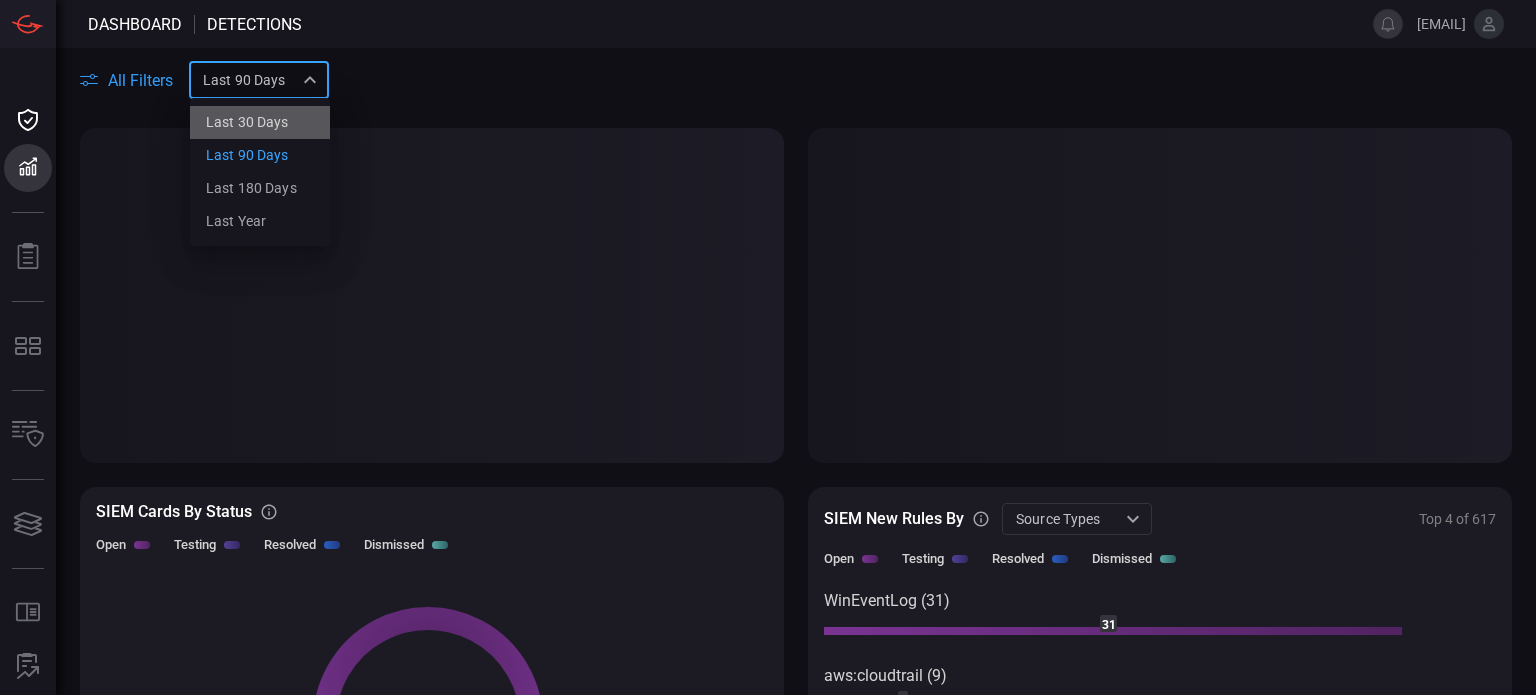 click on "Last 30 days" at bounding box center (247, 122) 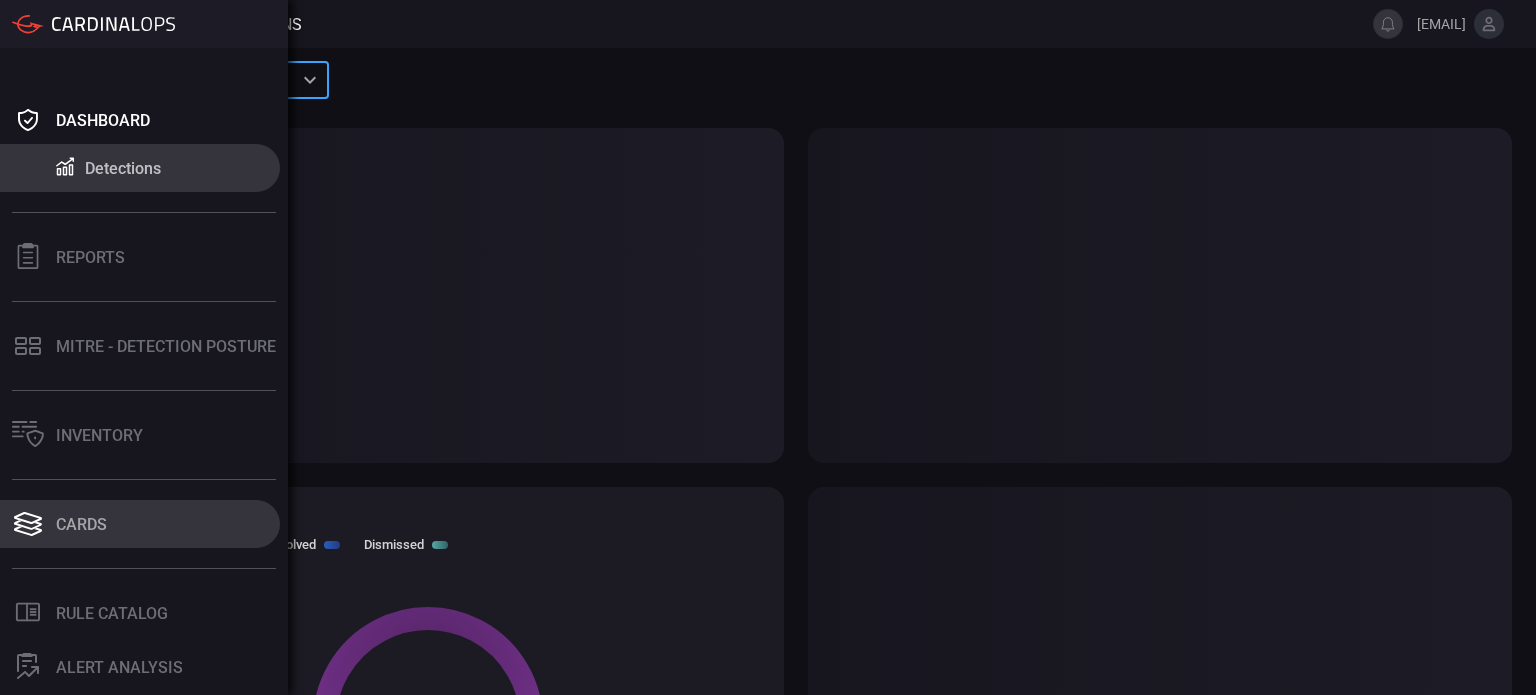 click on "Cards" at bounding box center (81, 524) 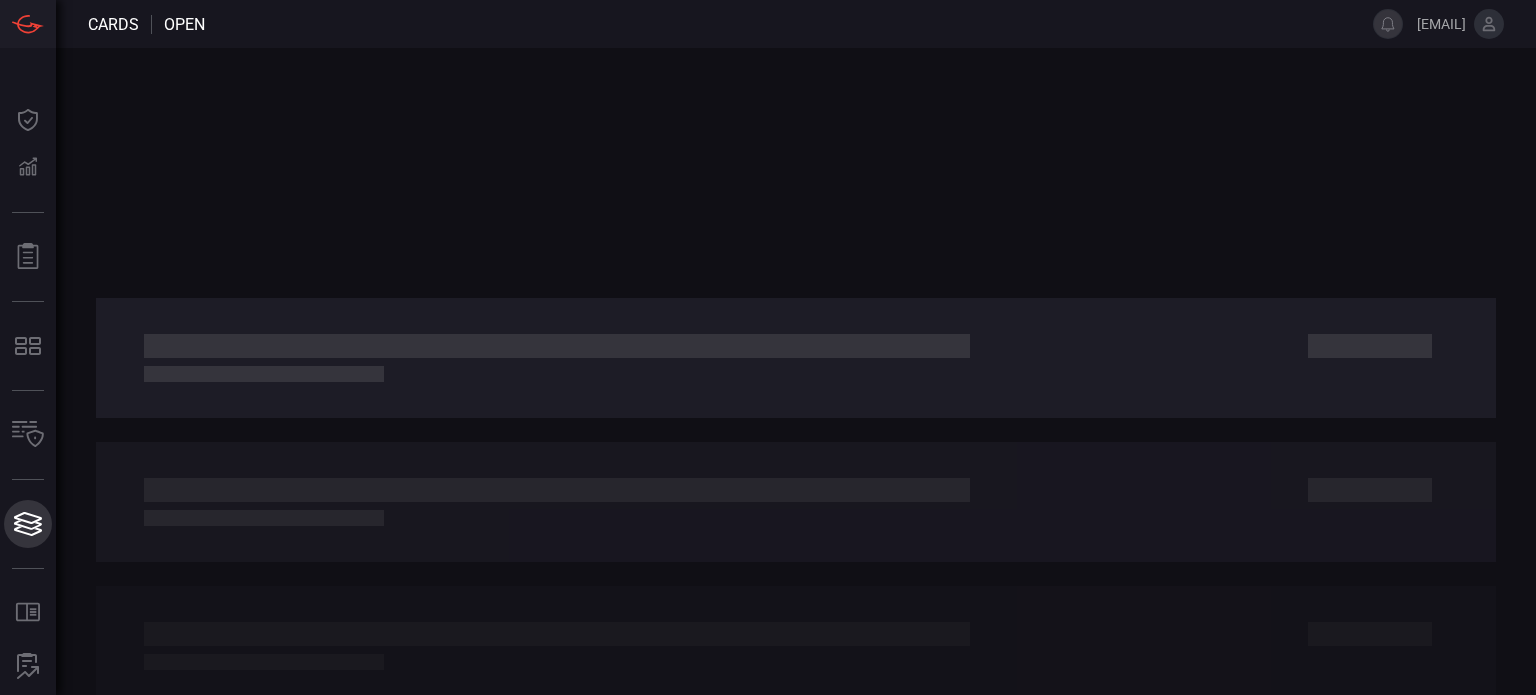 scroll, scrollTop: 0, scrollLeft: 0, axis: both 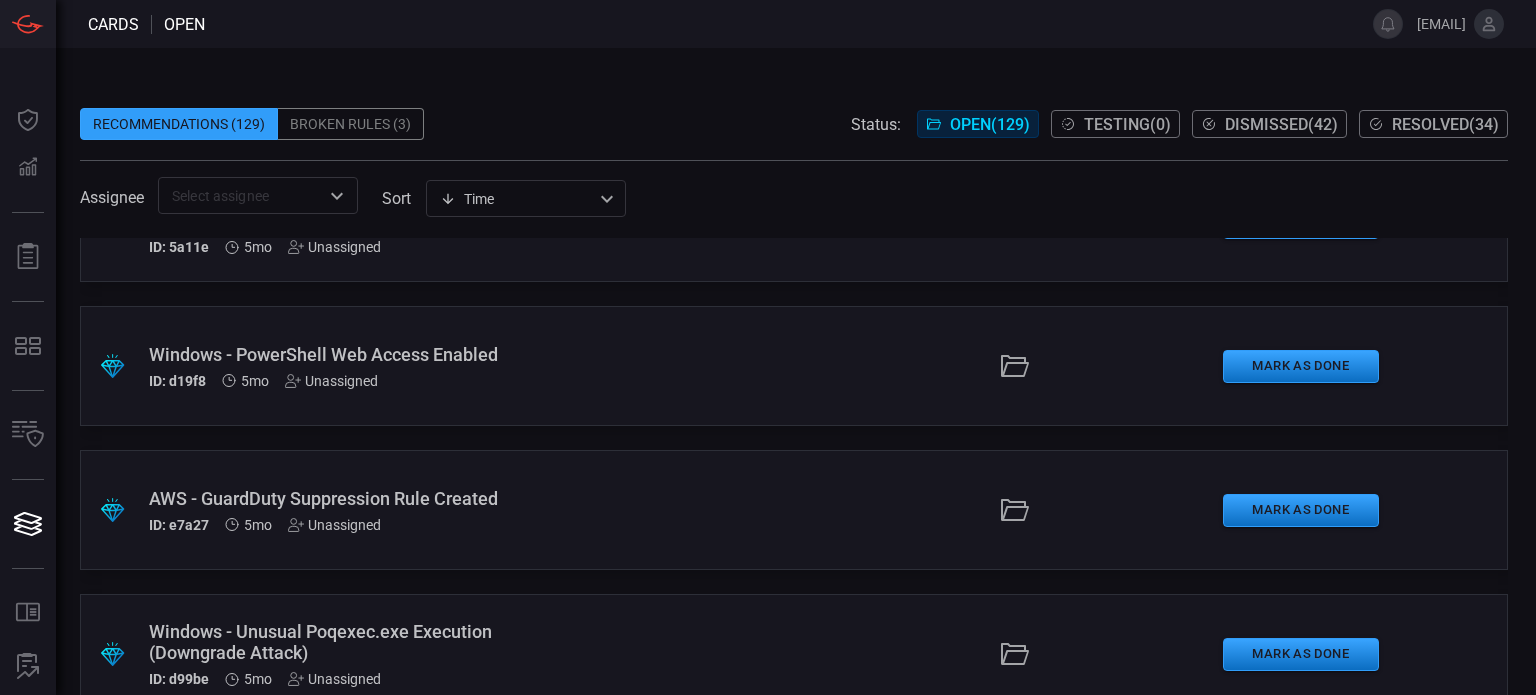 click on "Open  ( 129 )" at bounding box center [990, 124] 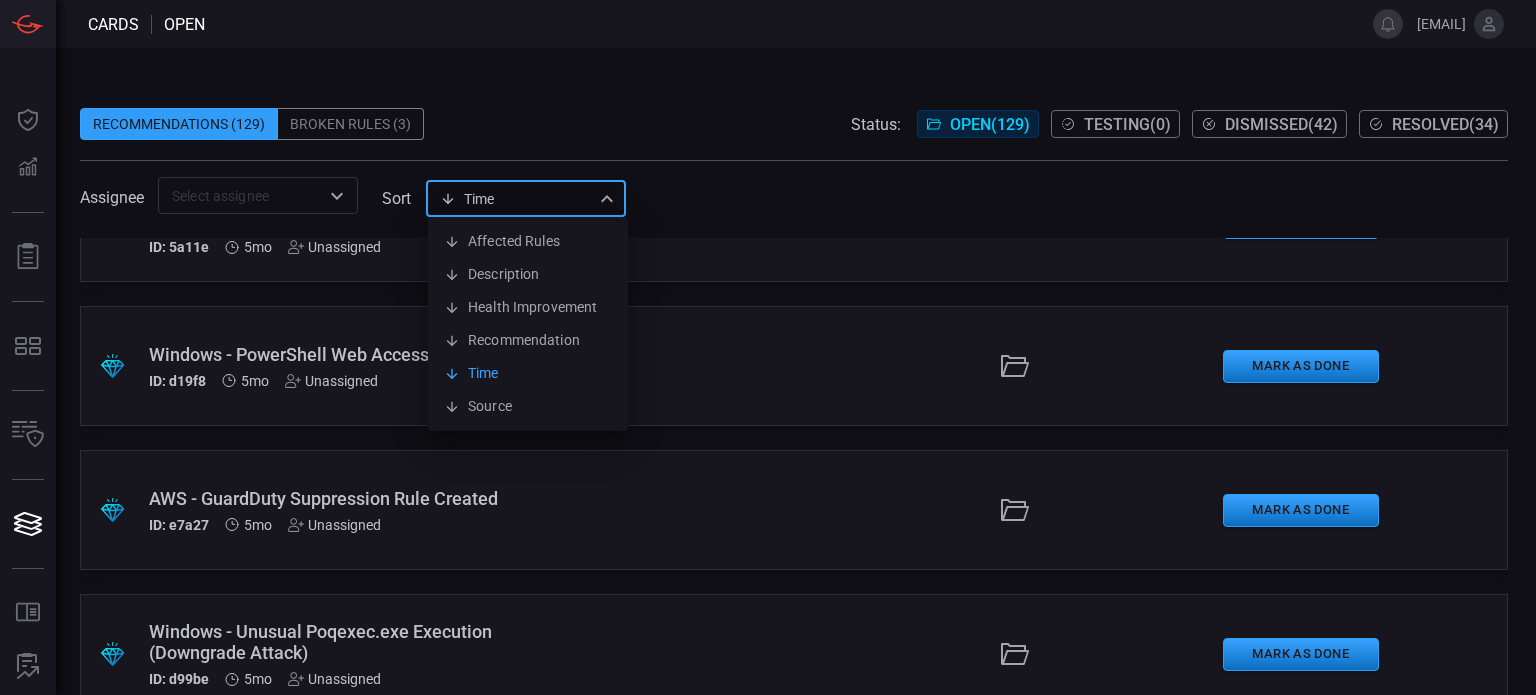 click on "Time visibleUpdateTime Affected Rules Description Health Improvement Recommendation Time Source ​" at bounding box center (526, 198) 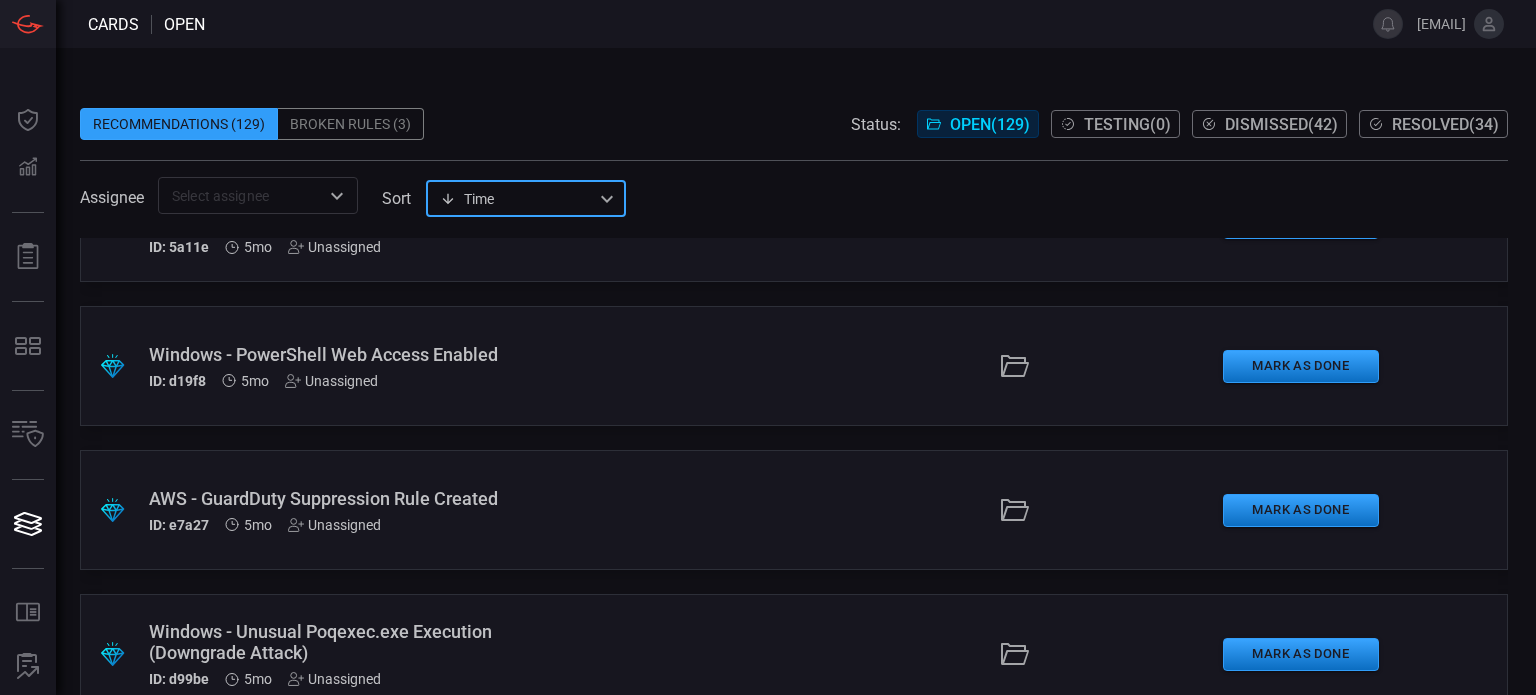 click on "Recommendations (129)" at bounding box center [179, 124] 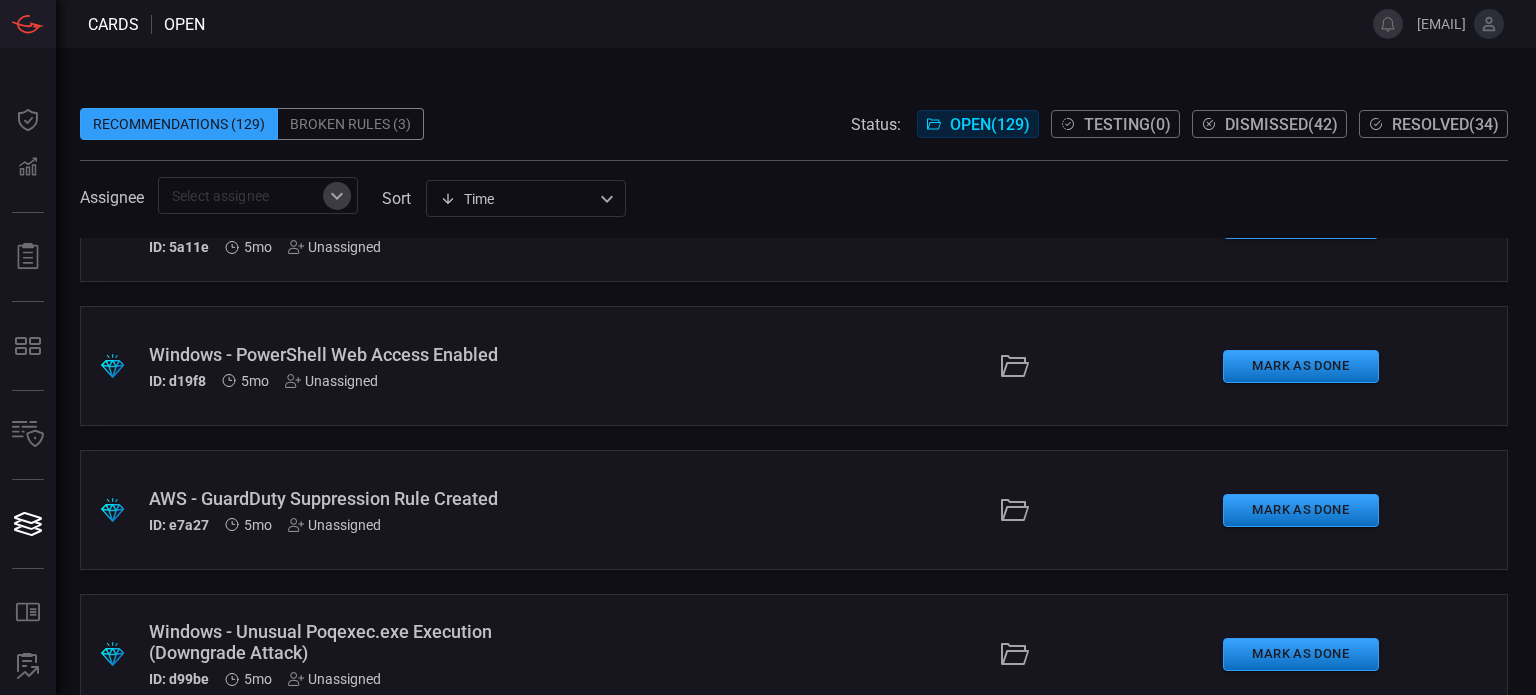 click 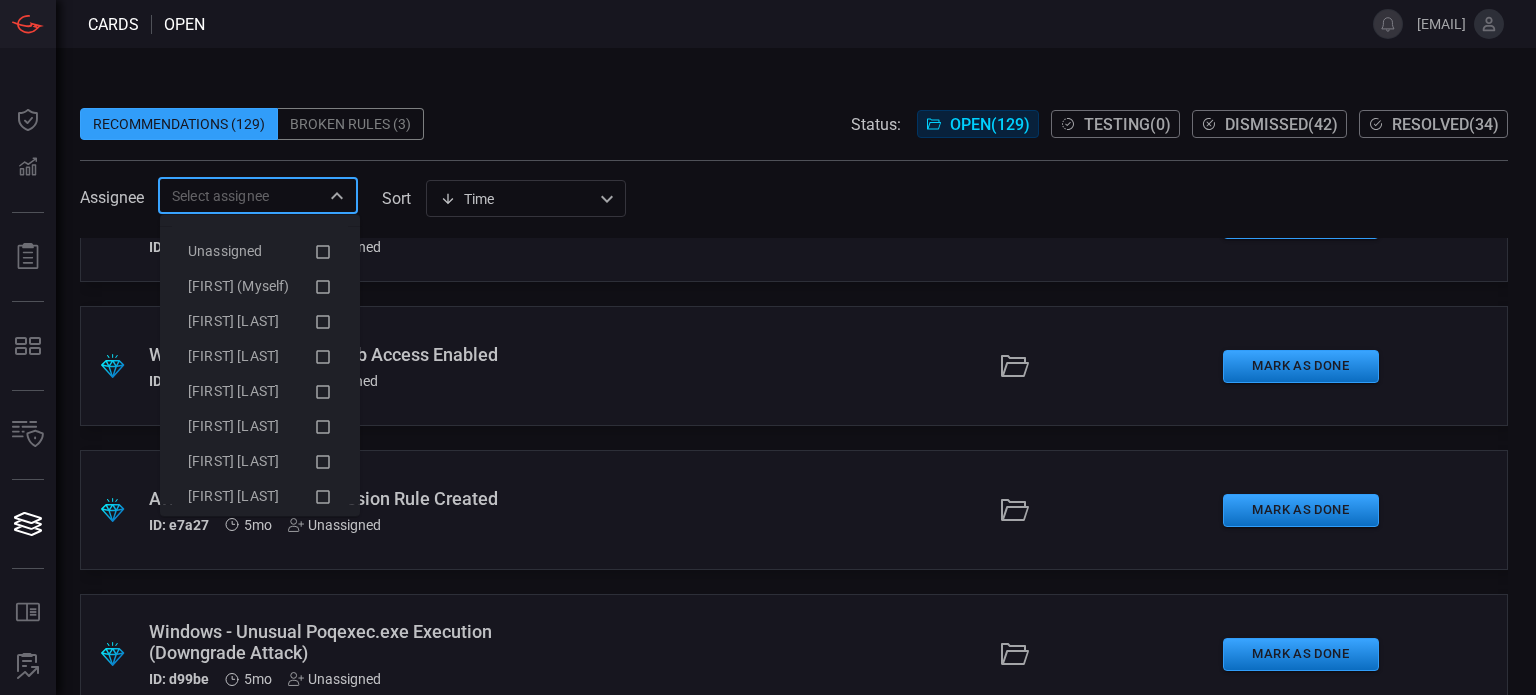 click on "Recommendations (129) Broken Rules (3) Status: Open  ( 129 ) Testing  ( 0 ) Dismissed  ( 42 ) Resolved  ( 34 )" at bounding box center [794, 124] 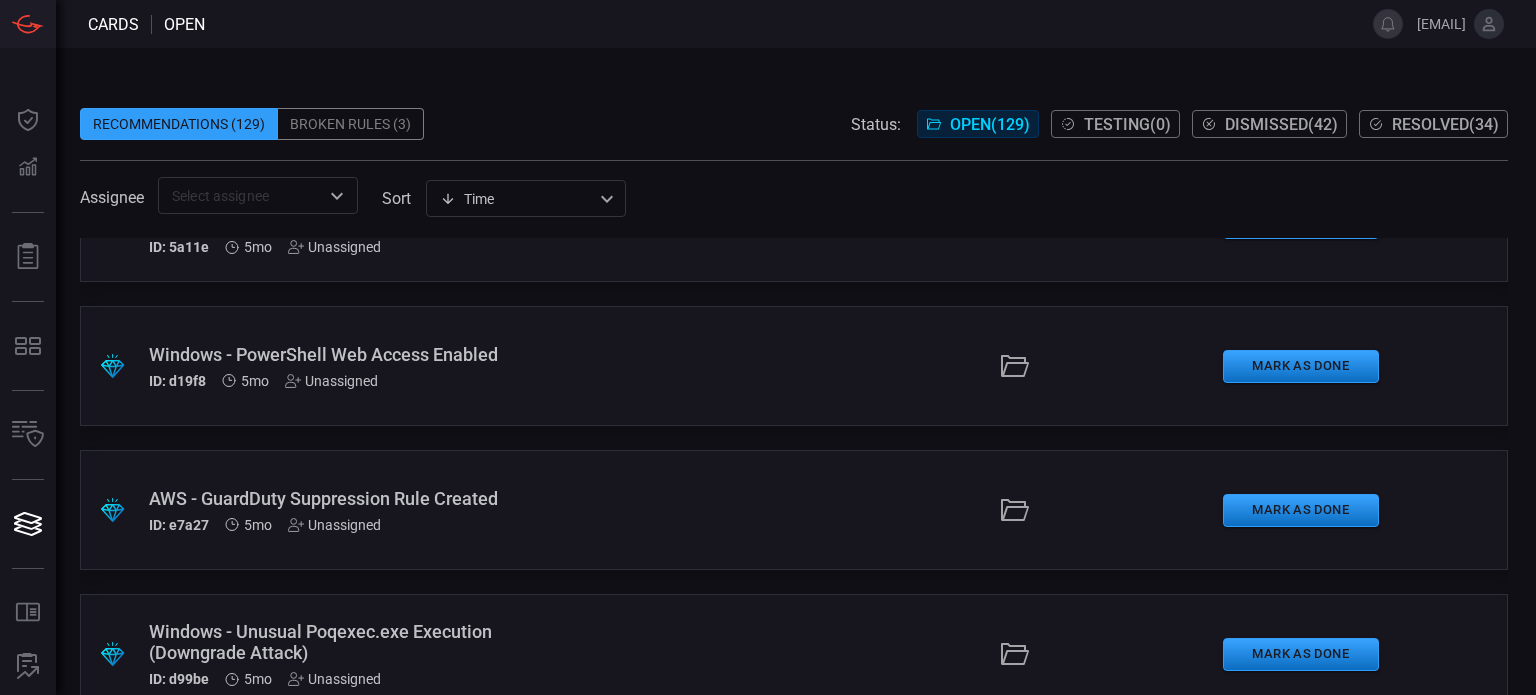 click on "Open  ( 129 )" at bounding box center [990, 124] 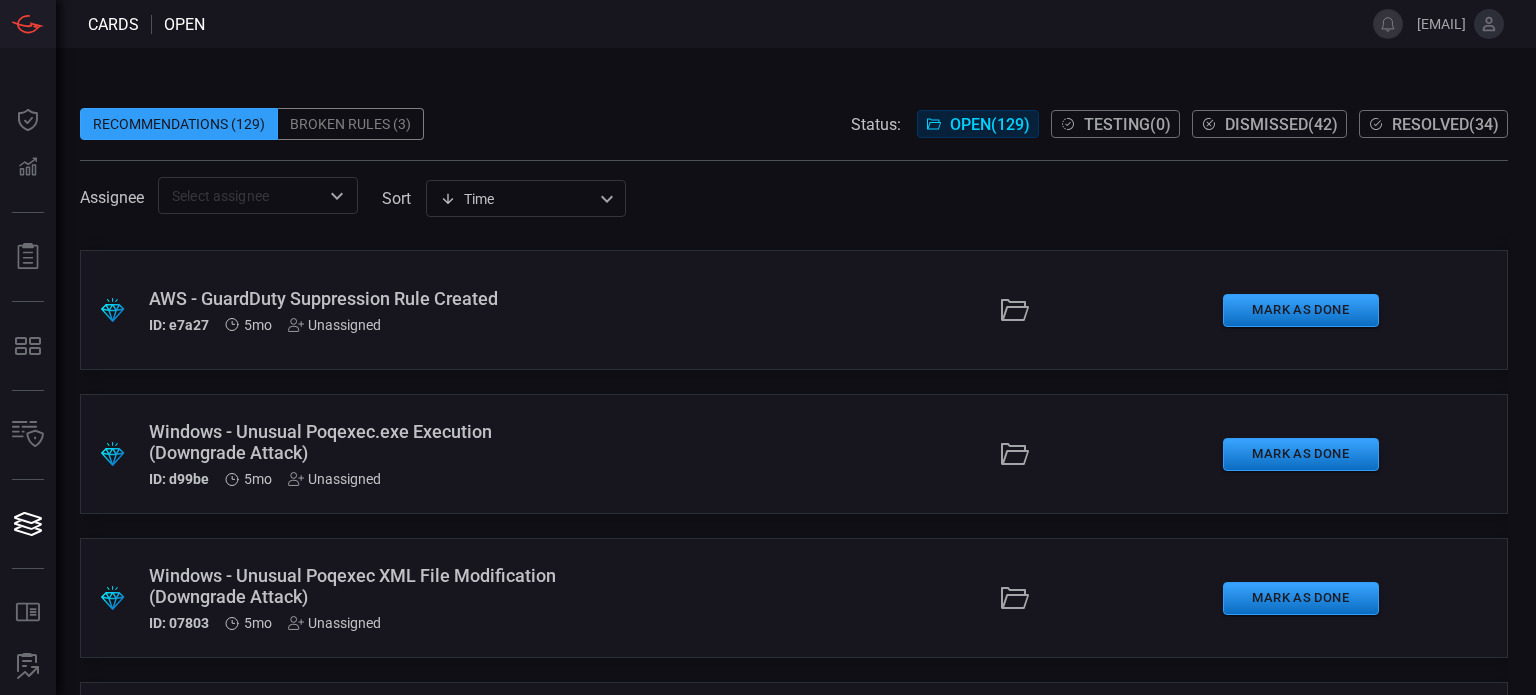 type 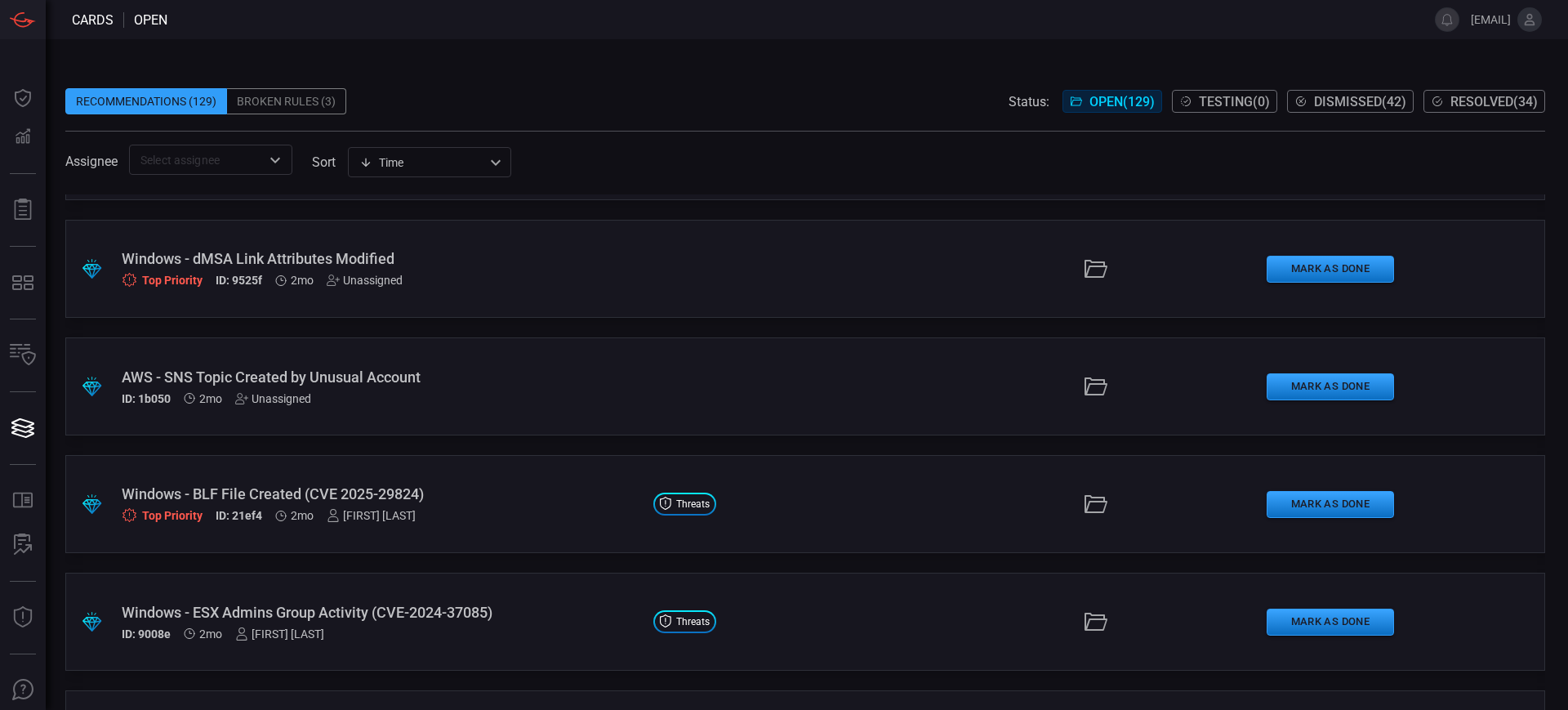 scroll, scrollTop: 2962, scrollLeft: 0, axis: vertical 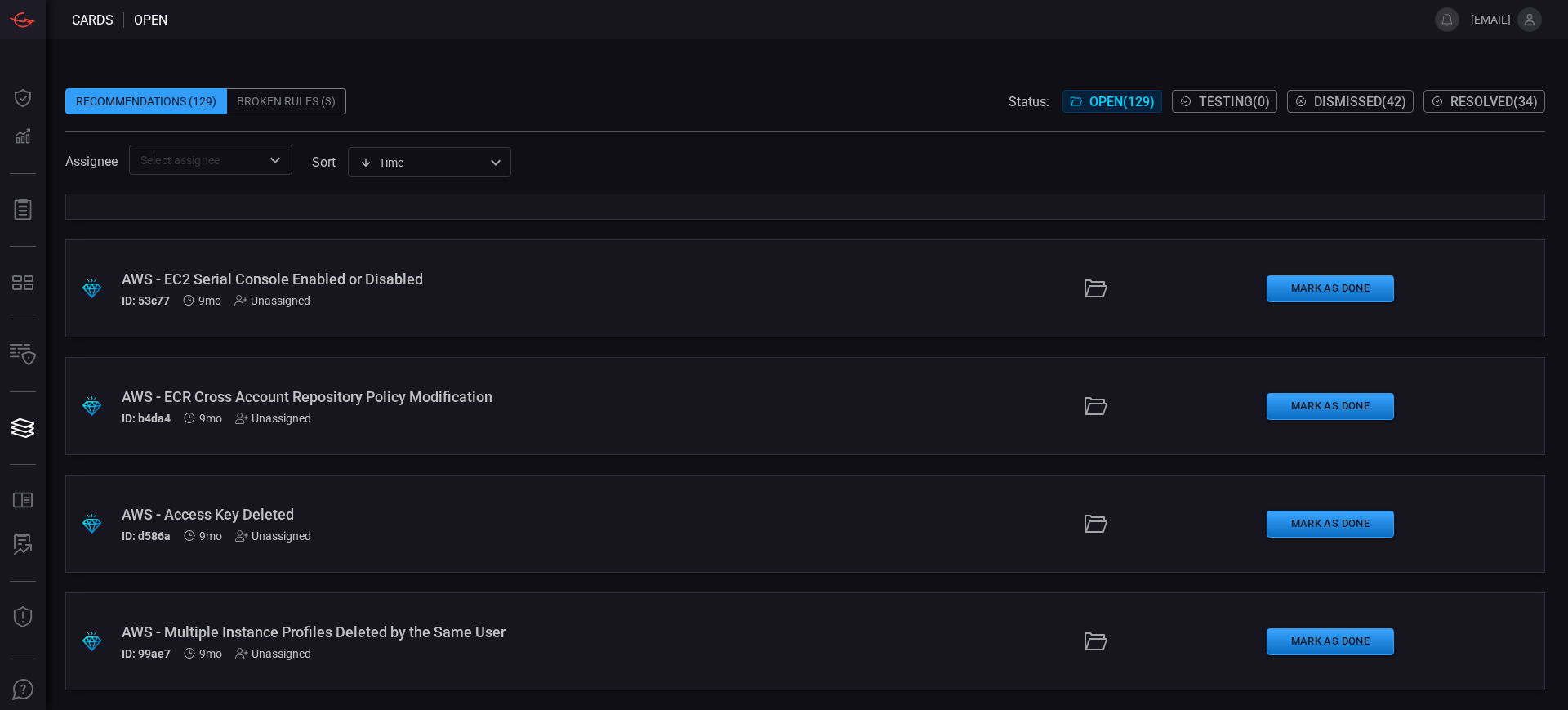 click on "Broken Rules (3)" at bounding box center (287, 101) 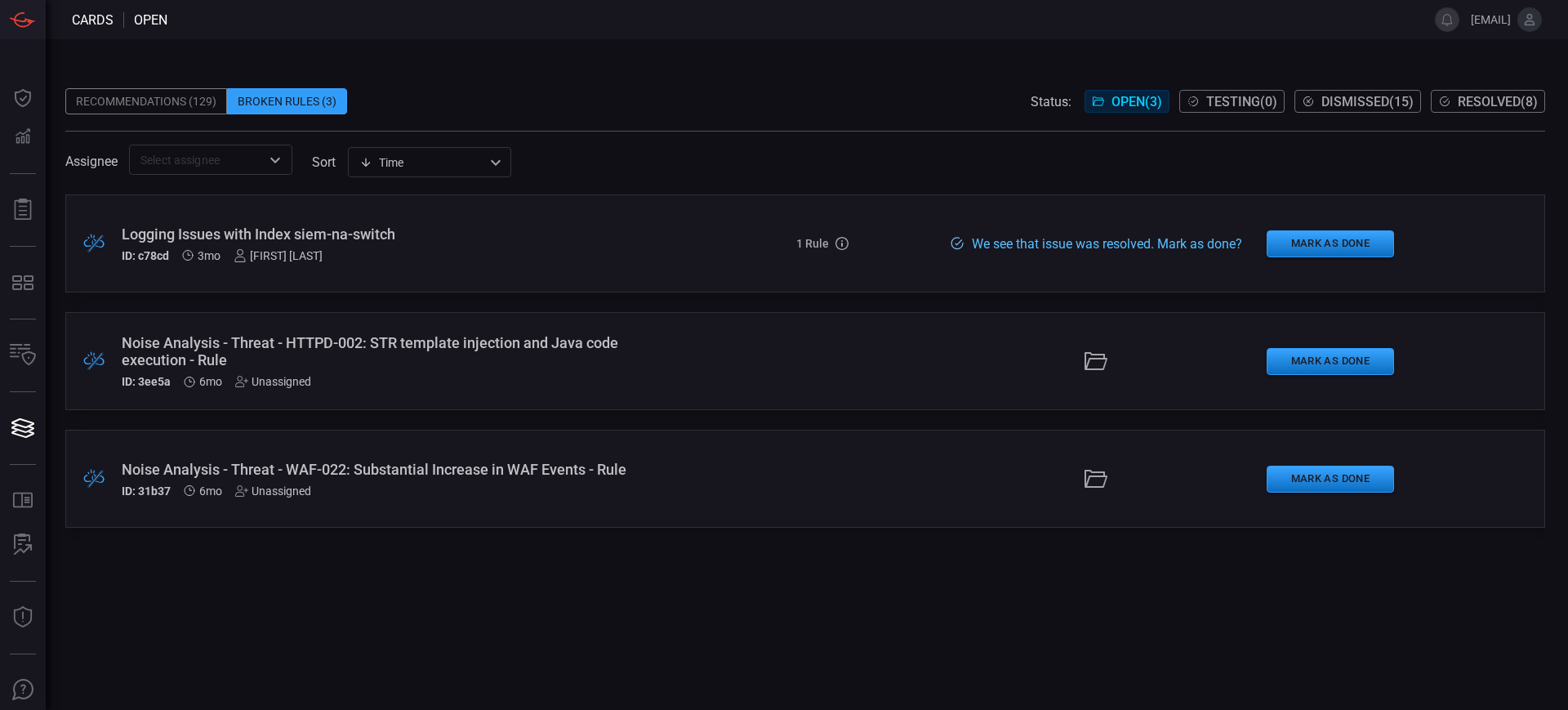 click on "Cards" at bounding box center (92, 20) 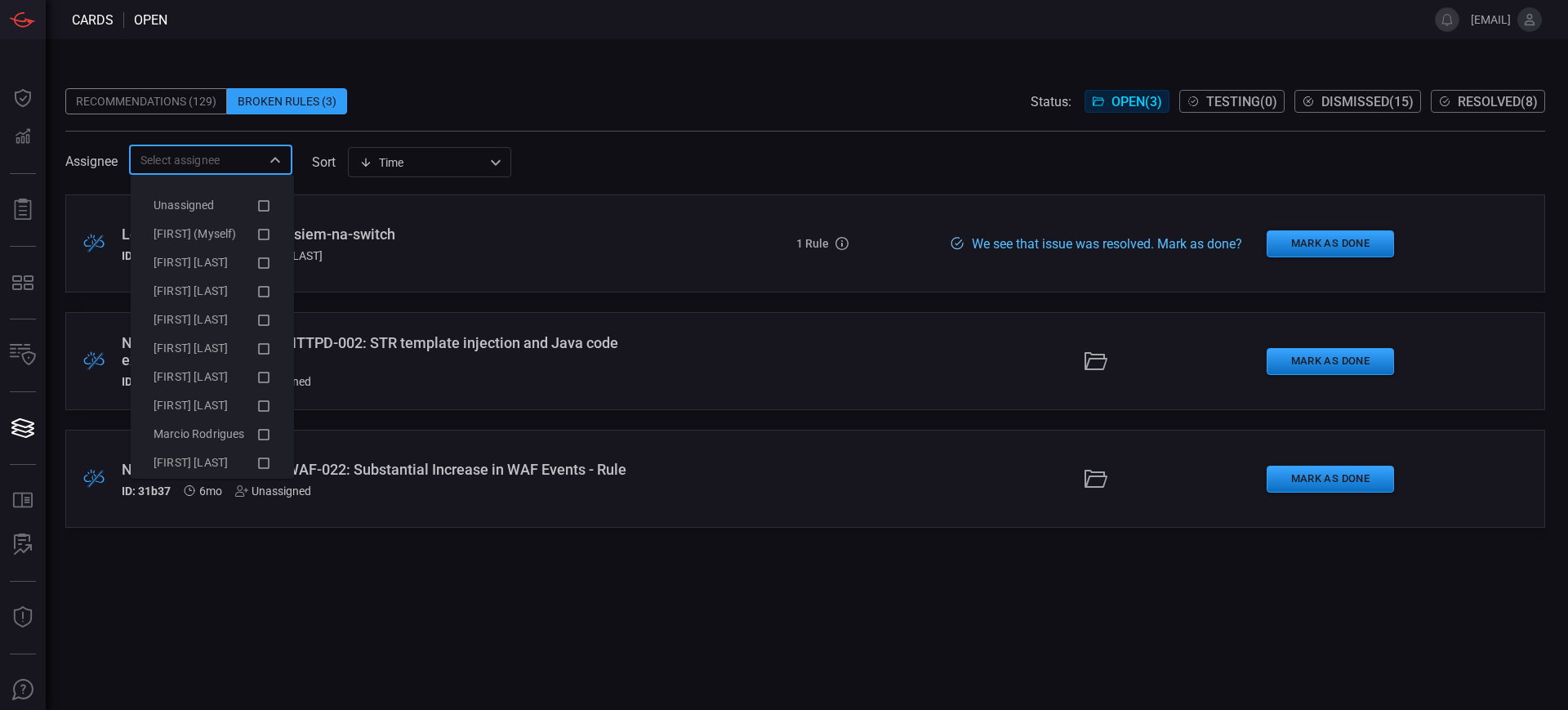 drag, startPoint x: 571, startPoint y: 75, endPoint x: 372, endPoint y: 65, distance: 199.2511 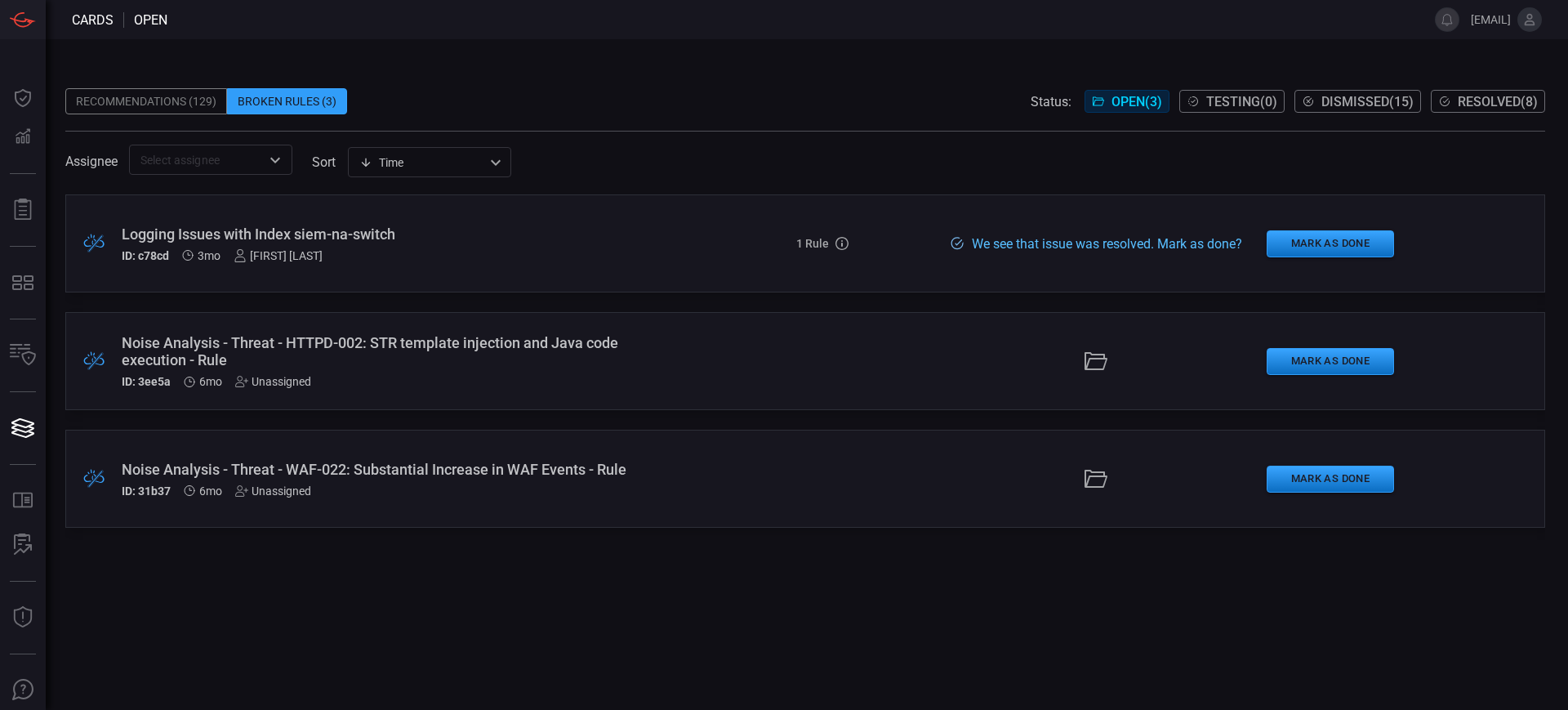 click on "Cards" at bounding box center [92, 20] 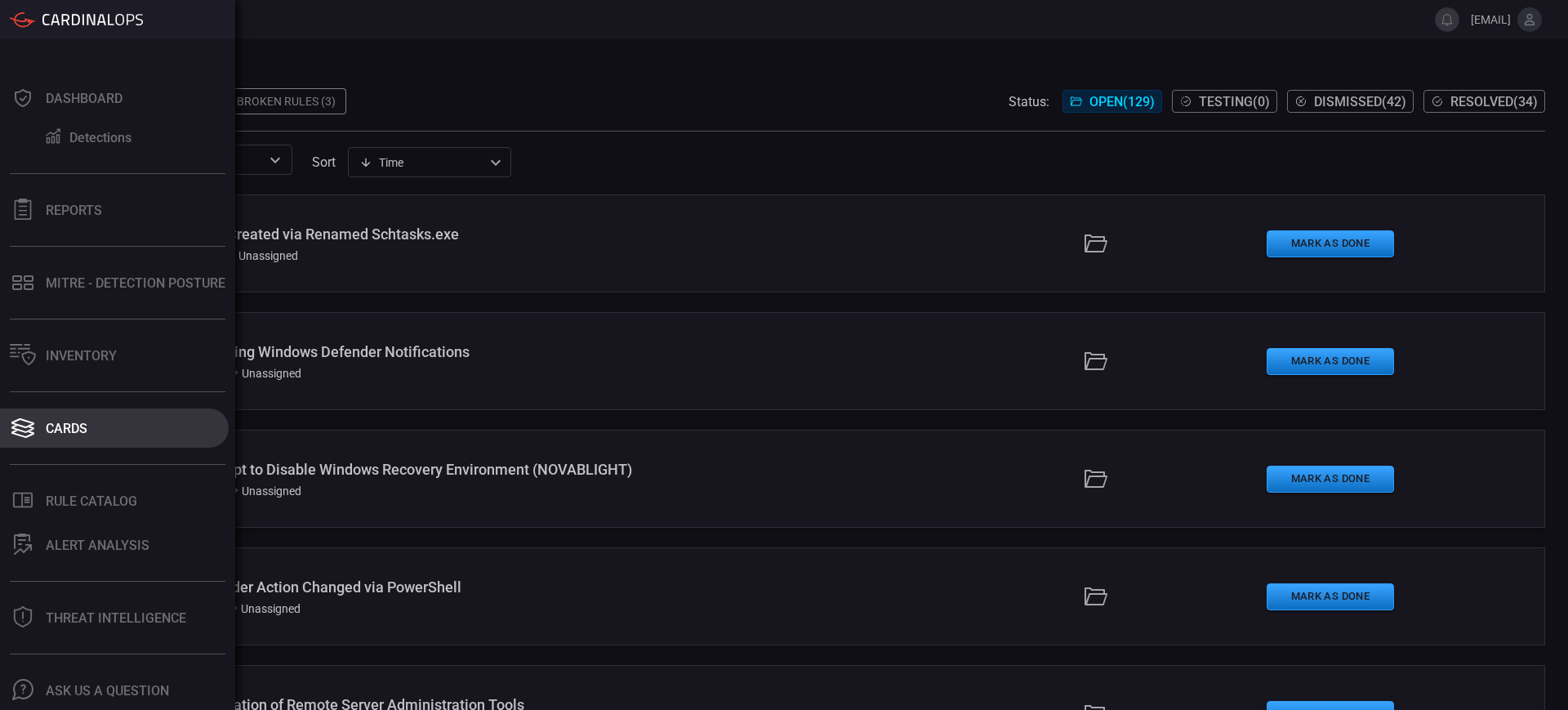 click on "Cards" at bounding box center [66, 428] 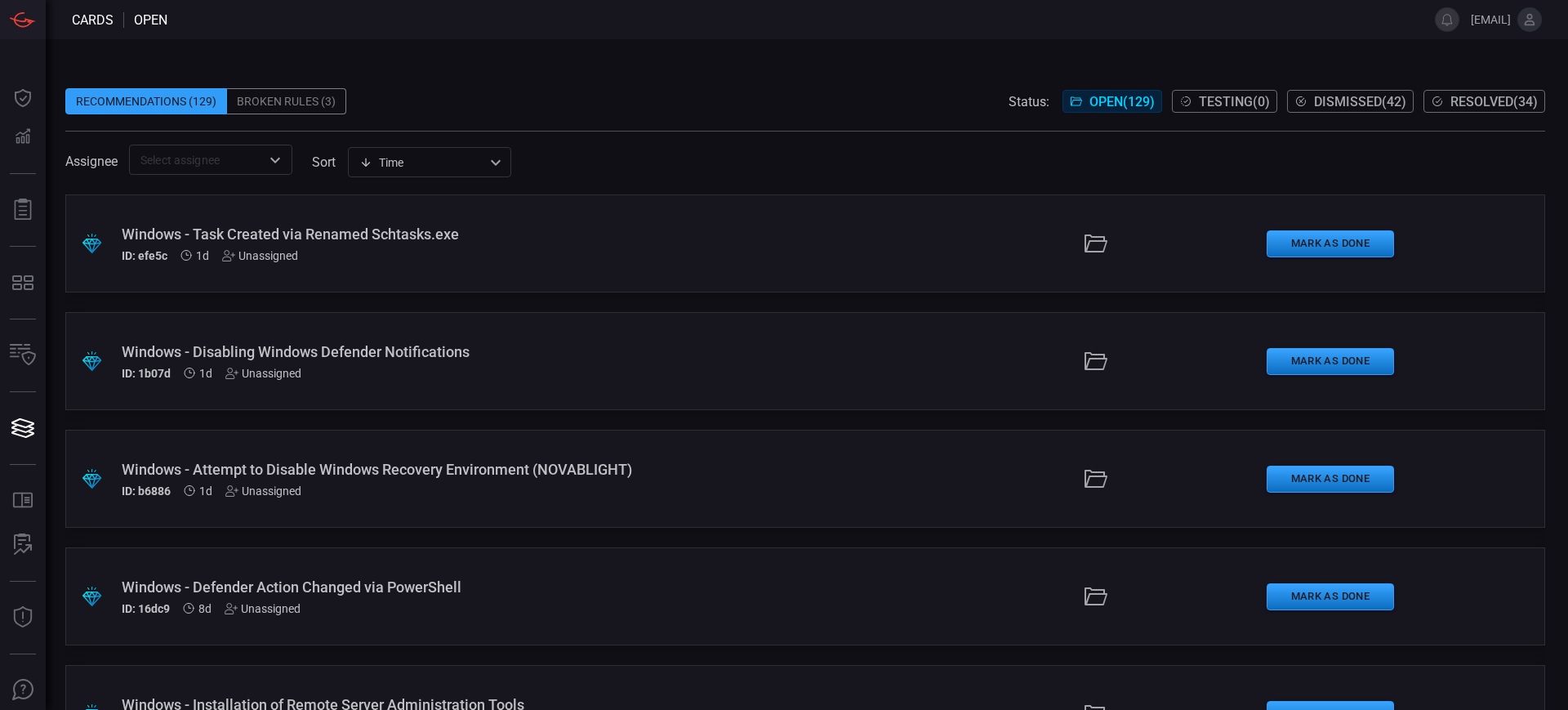 click 